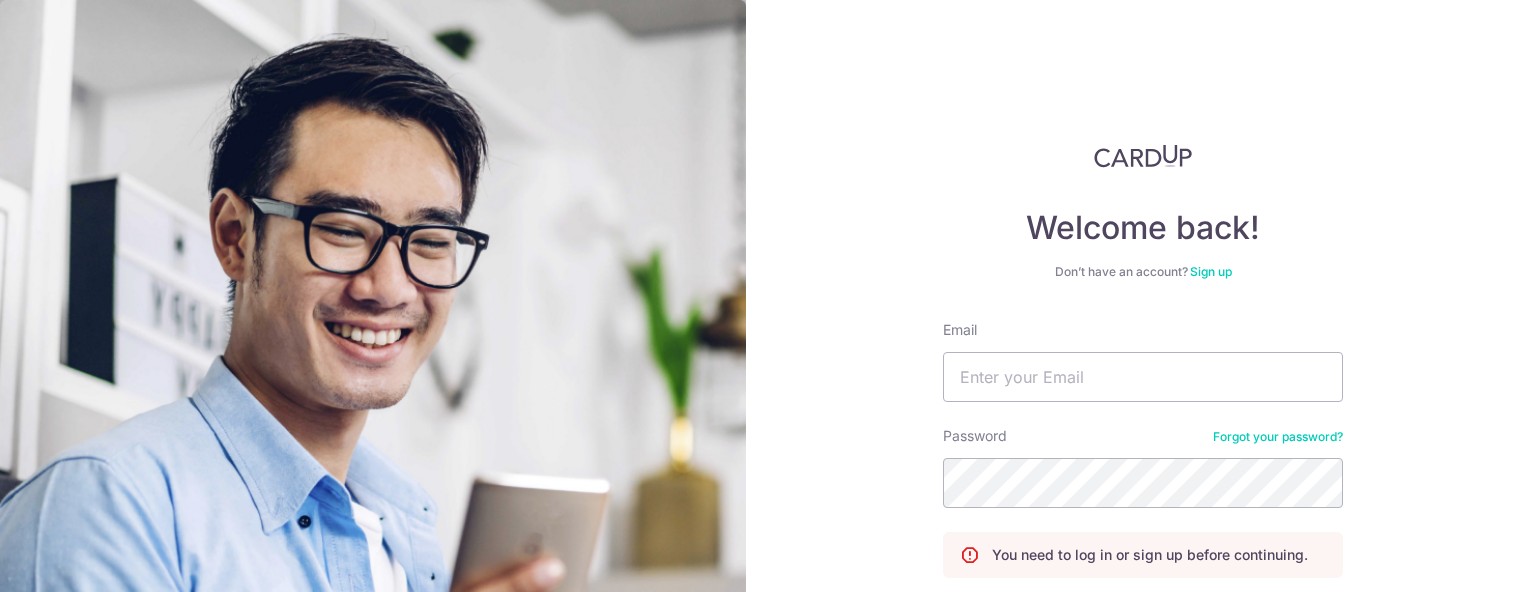 scroll, scrollTop: 0, scrollLeft: 0, axis: both 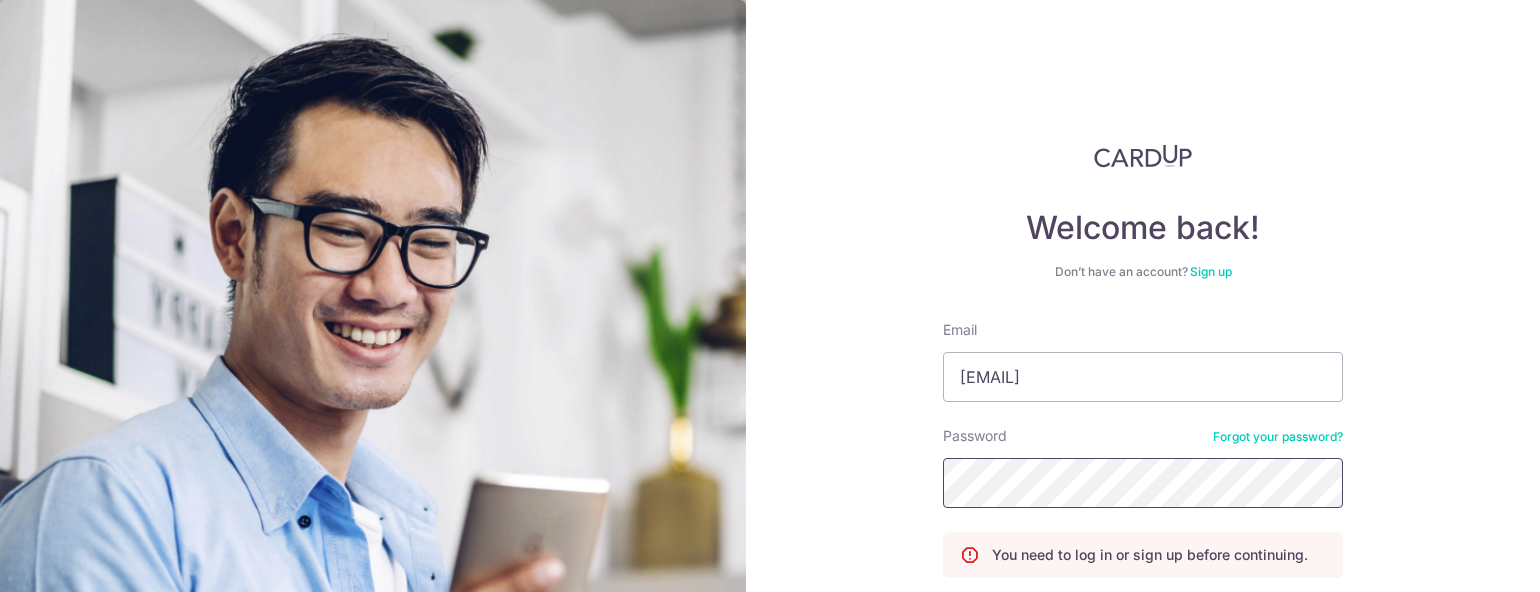 click on "Log in" at bounding box center (1143, 619) 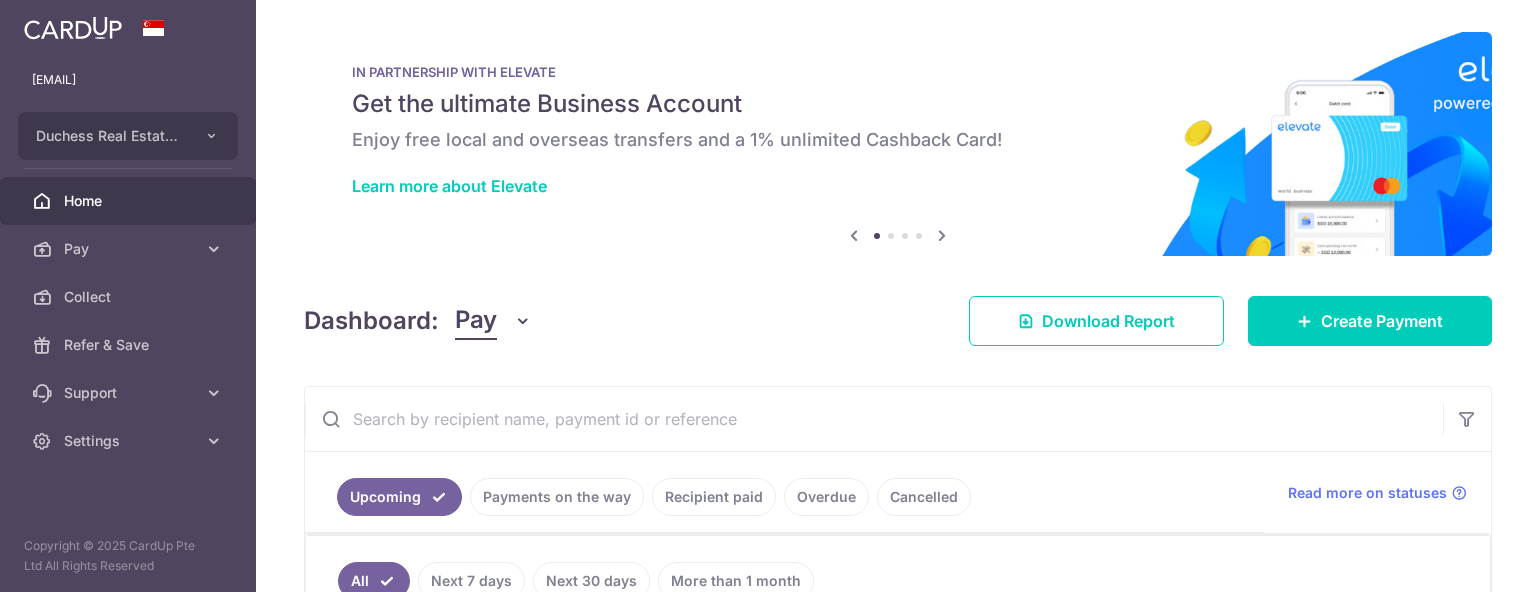 scroll, scrollTop: 0, scrollLeft: 0, axis: both 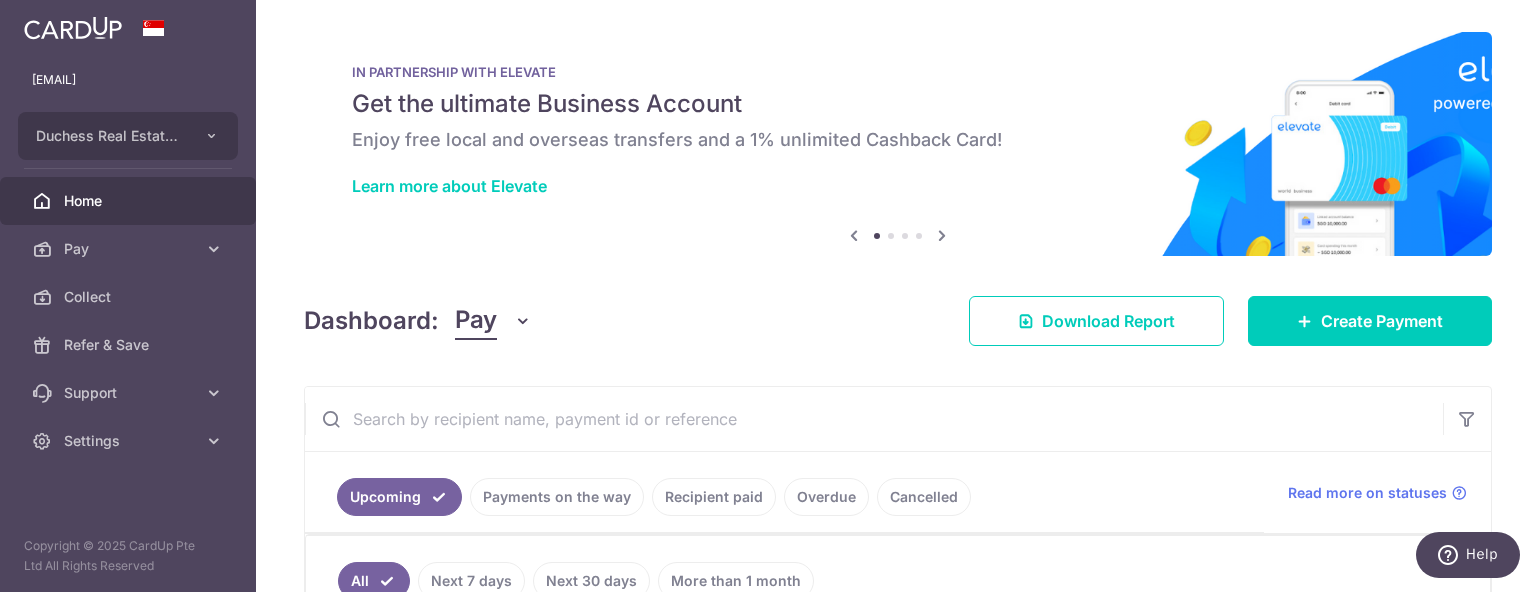 click on "Payments on the way" at bounding box center (557, 497) 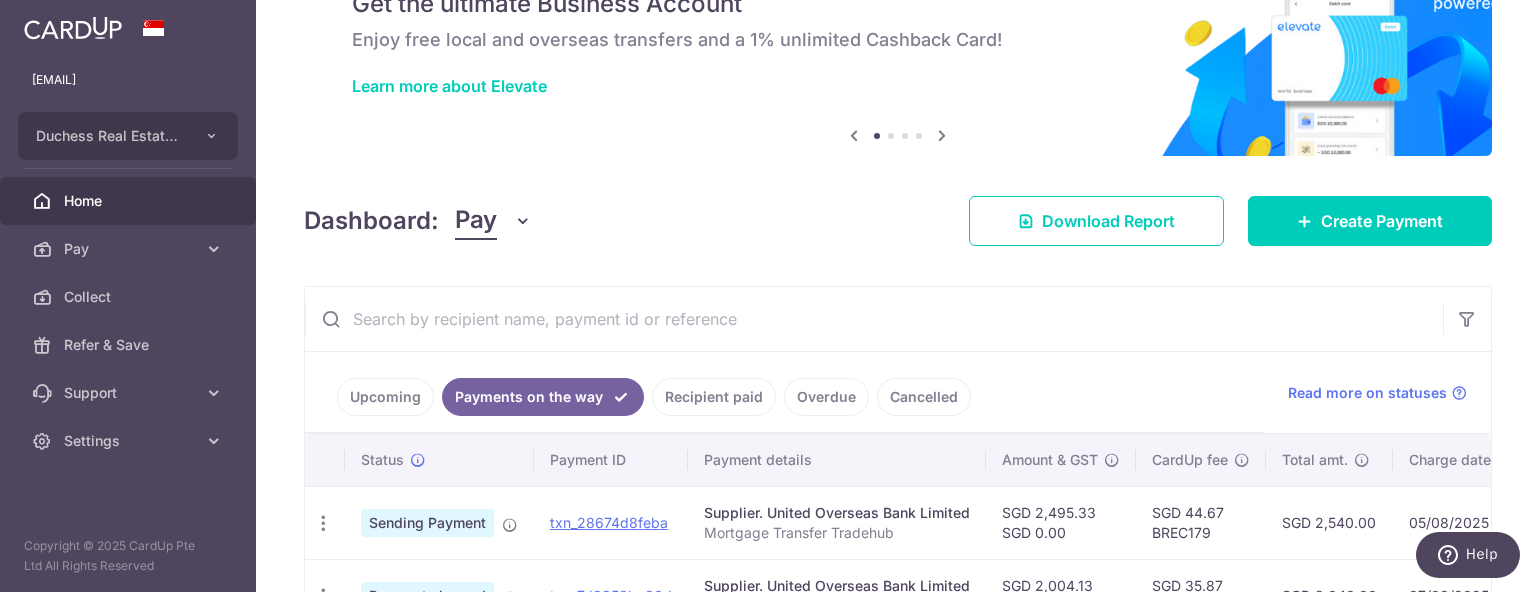scroll, scrollTop: 400, scrollLeft: 0, axis: vertical 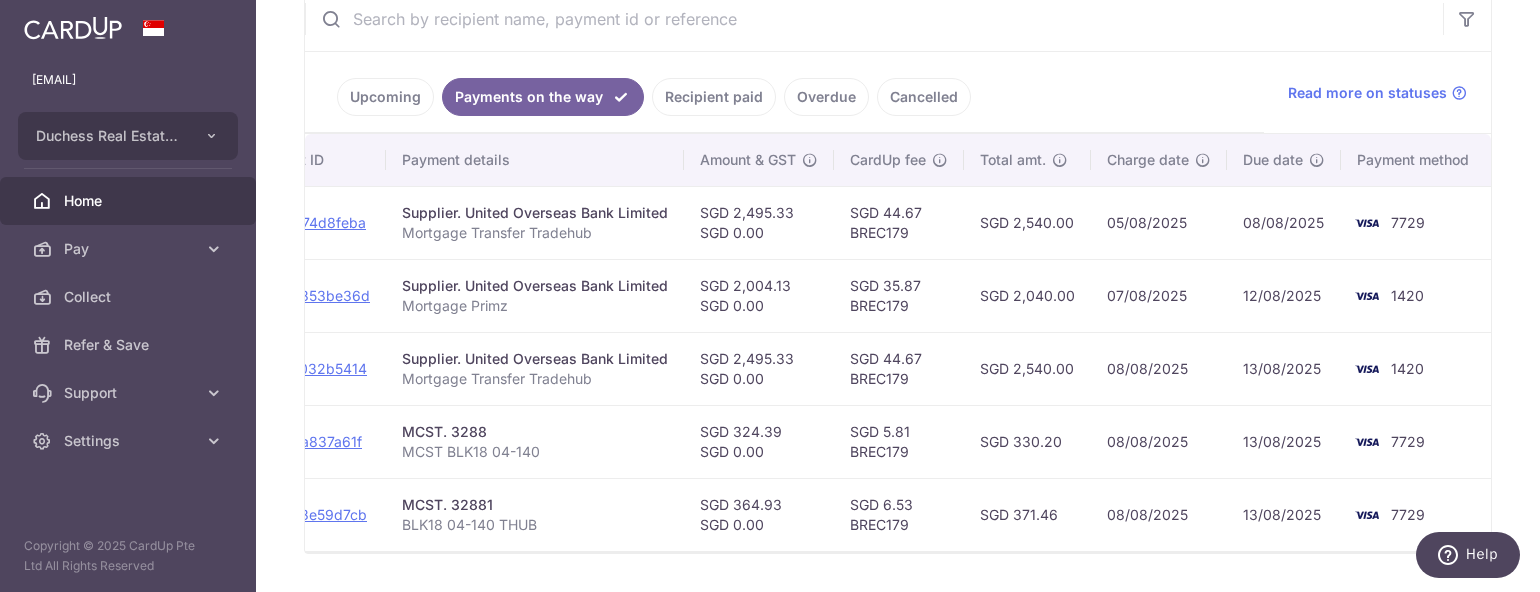 click on "Upcoming" at bounding box center (385, 97) 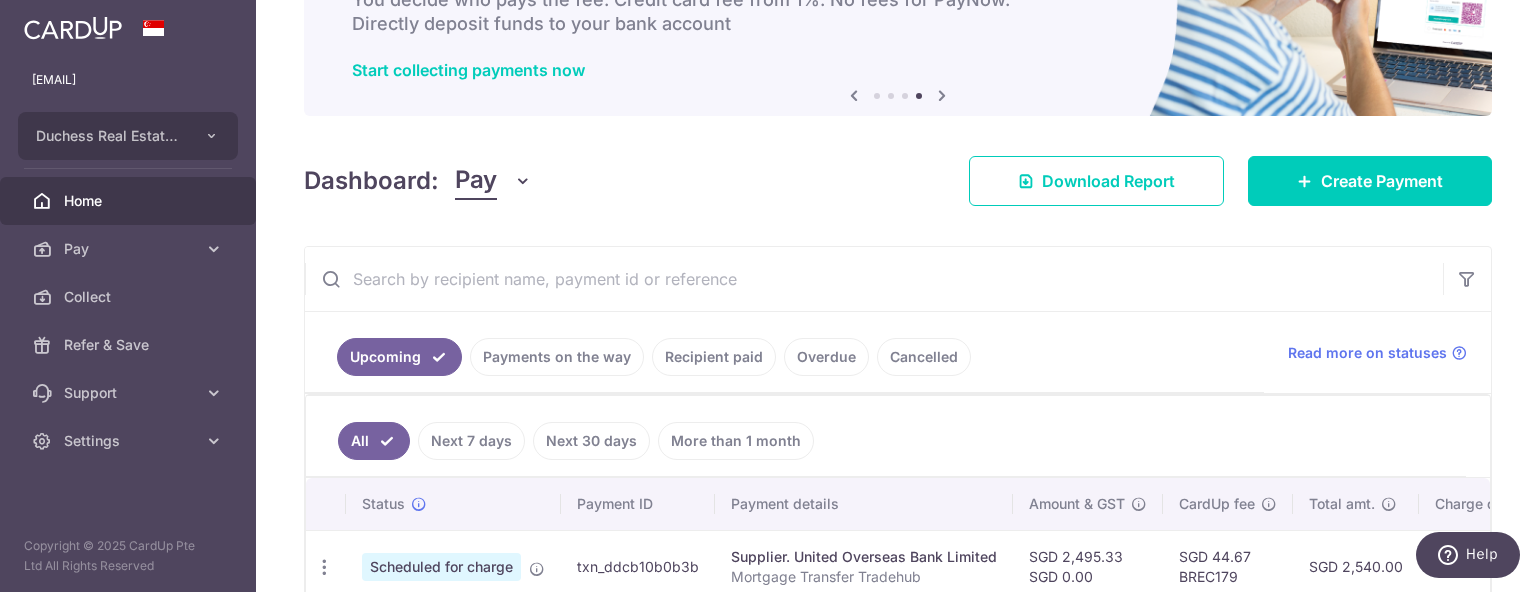 scroll, scrollTop: 200, scrollLeft: 0, axis: vertical 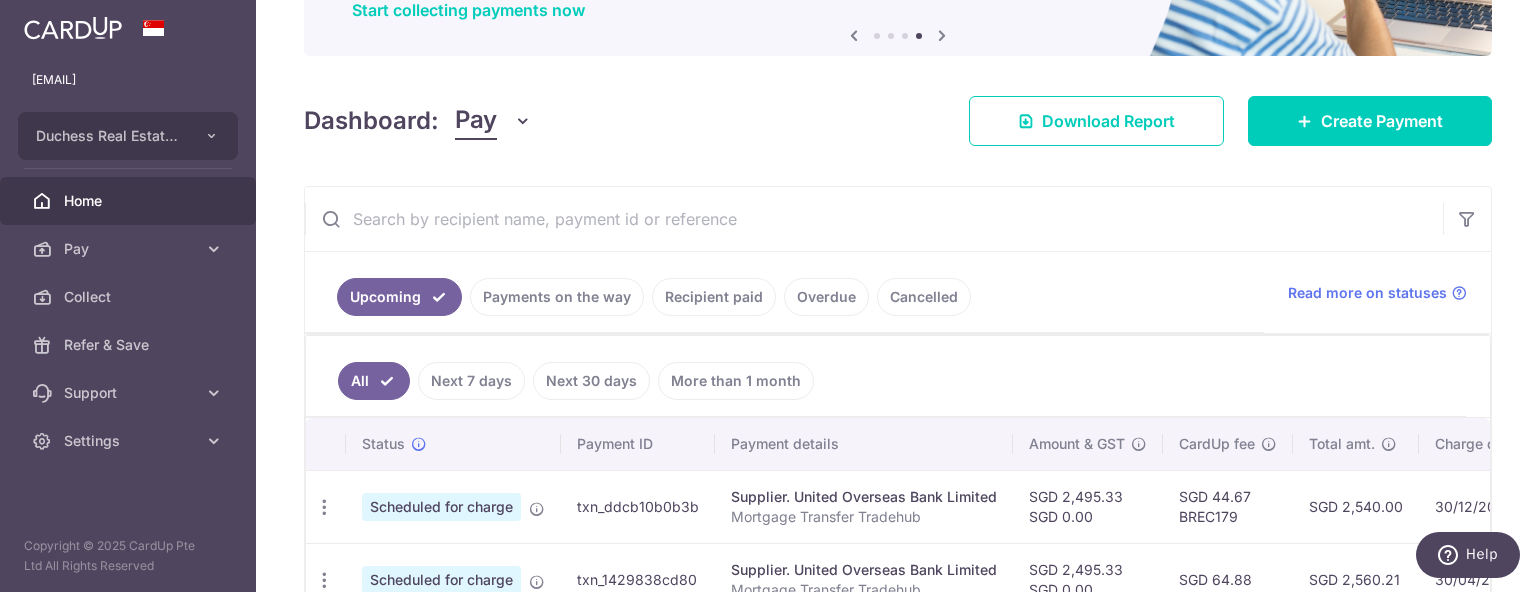 click on "Payments on the way" at bounding box center (557, 297) 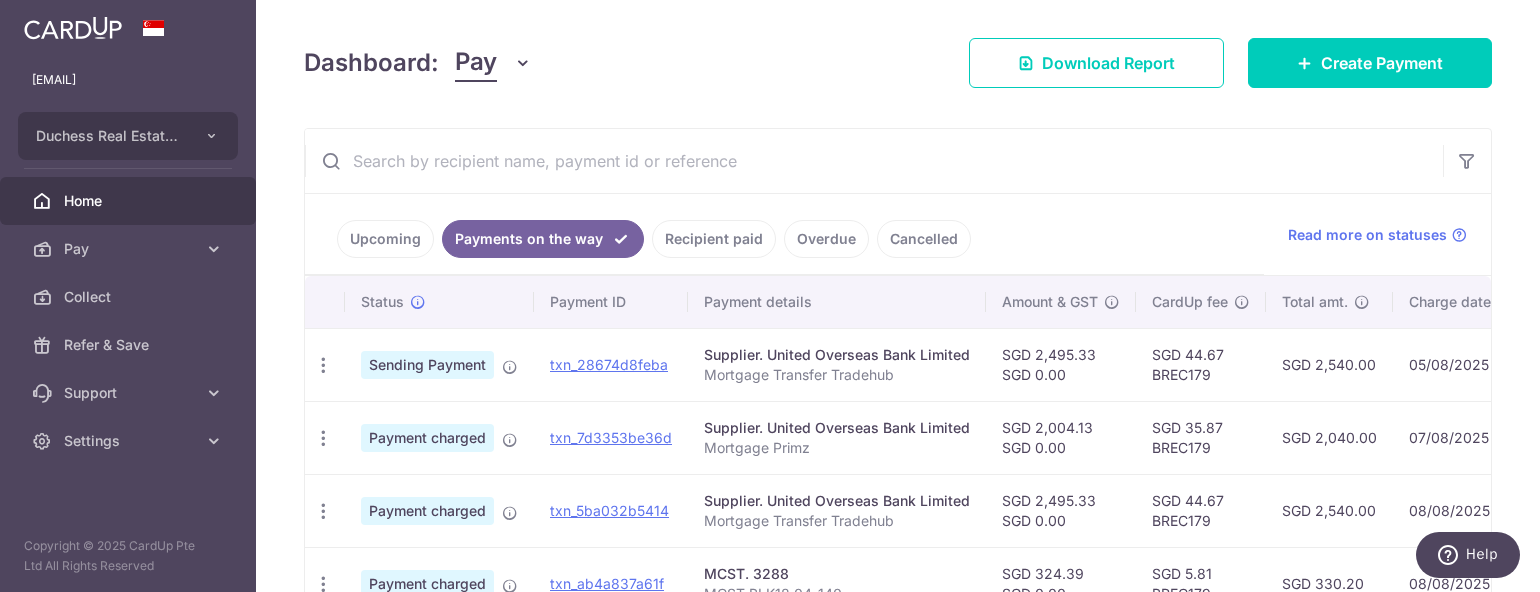 scroll, scrollTop: 400, scrollLeft: 0, axis: vertical 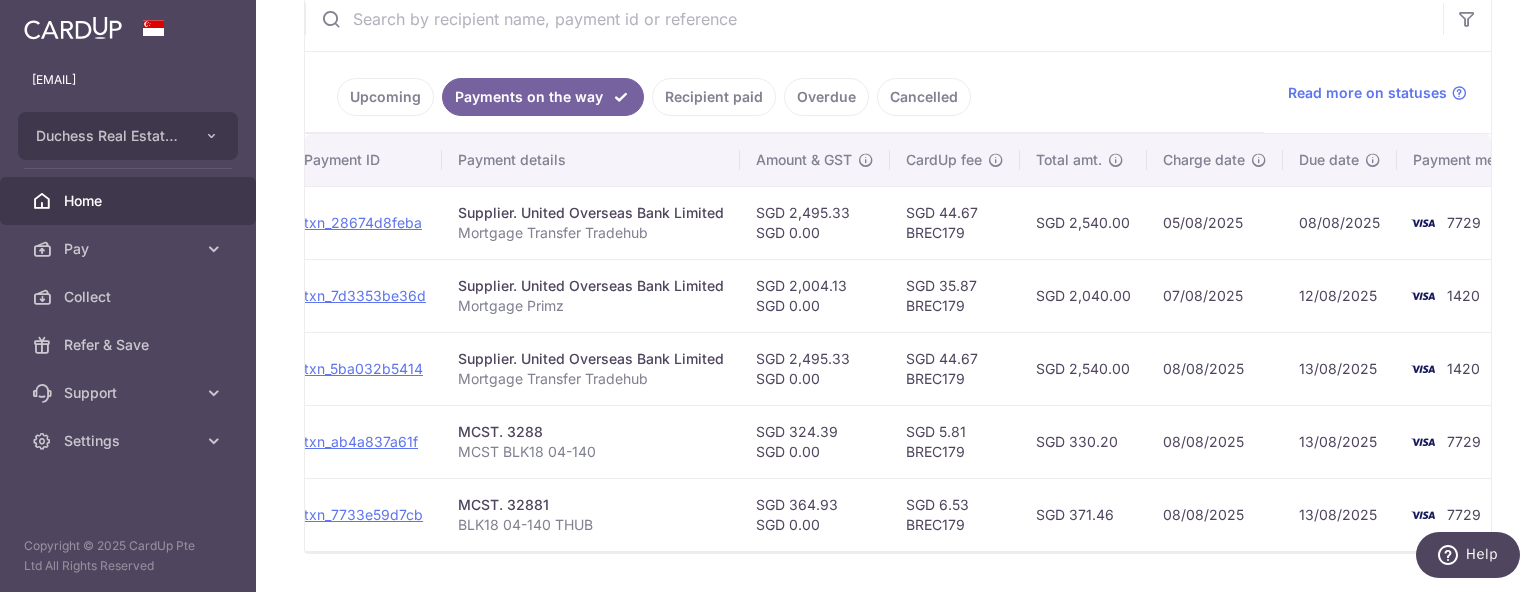 click on "08/08/2025" at bounding box center [1215, 368] 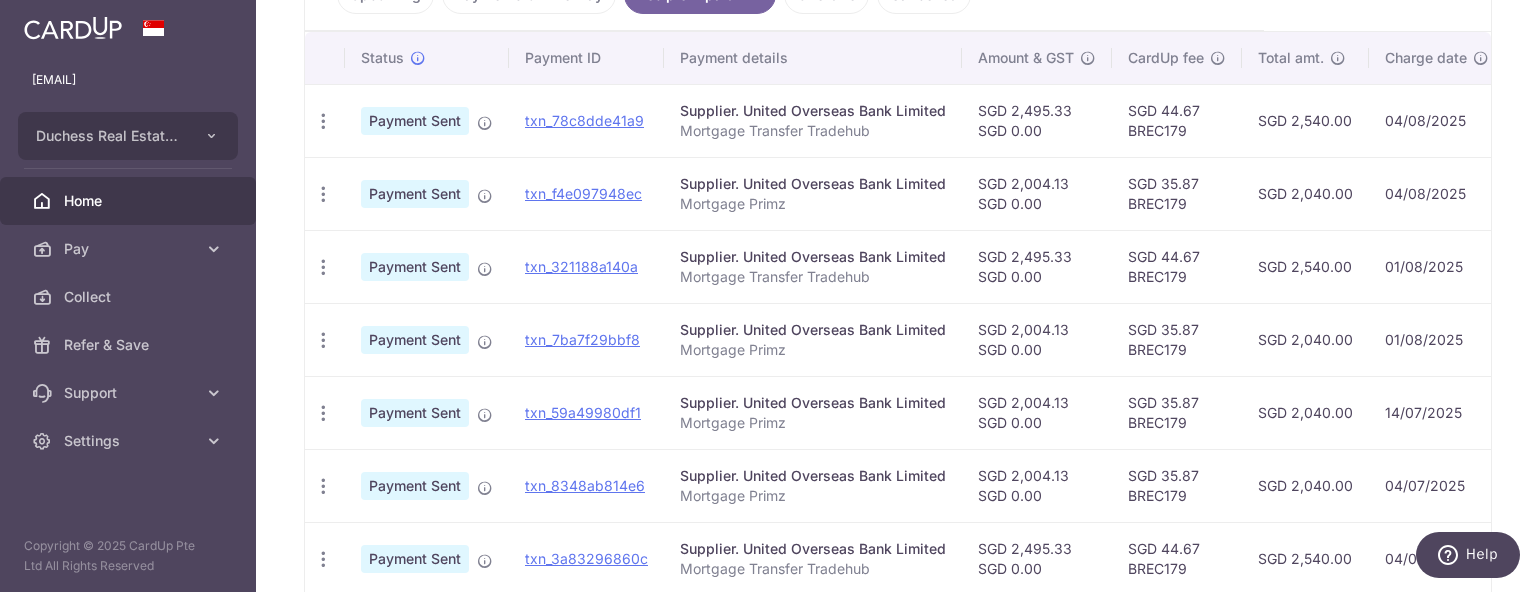 scroll, scrollTop: 500, scrollLeft: 0, axis: vertical 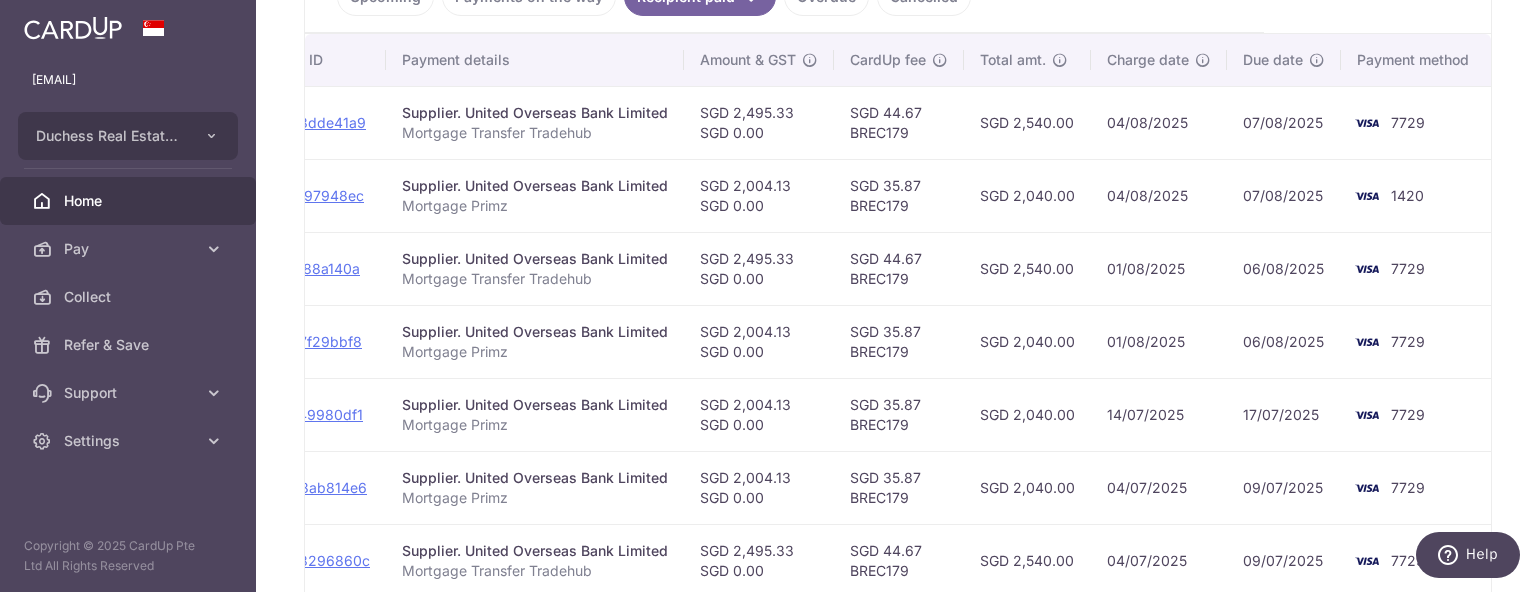 drag, startPoint x: 940, startPoint y: 335, endPoint x: 1280, endPoint y: 352, distance: 340.42474 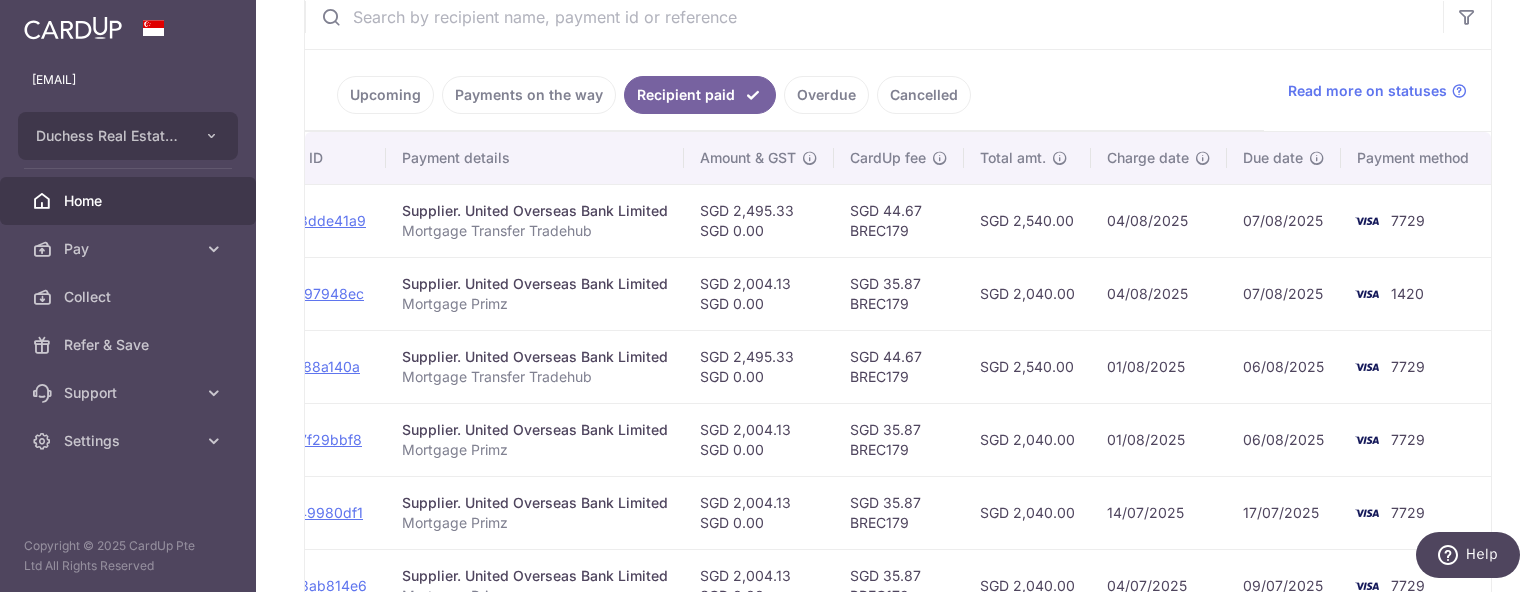 scroll, scrollTop: 400, scrollLeft: 0, axis: vertical 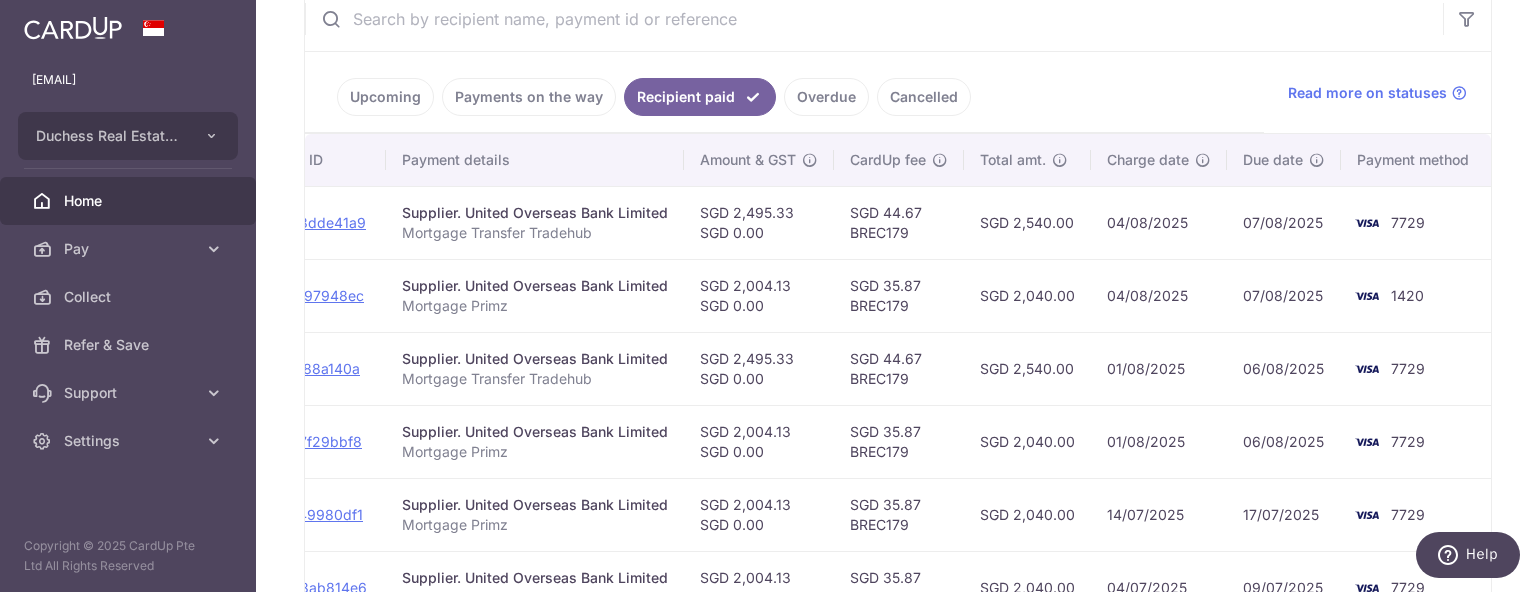 click on "Upcoming" at bounding box center [385, 97] 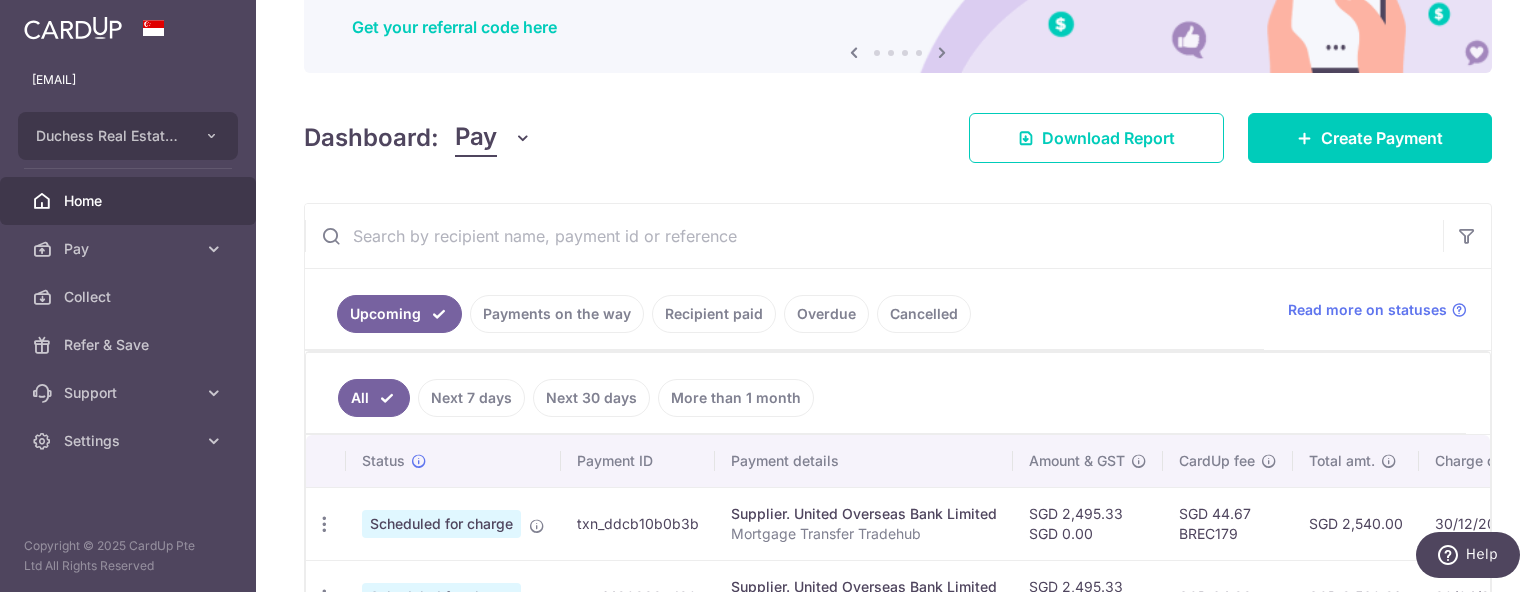 scroll, scrollTop: 400, scrollLeft: 0, axis: vertical 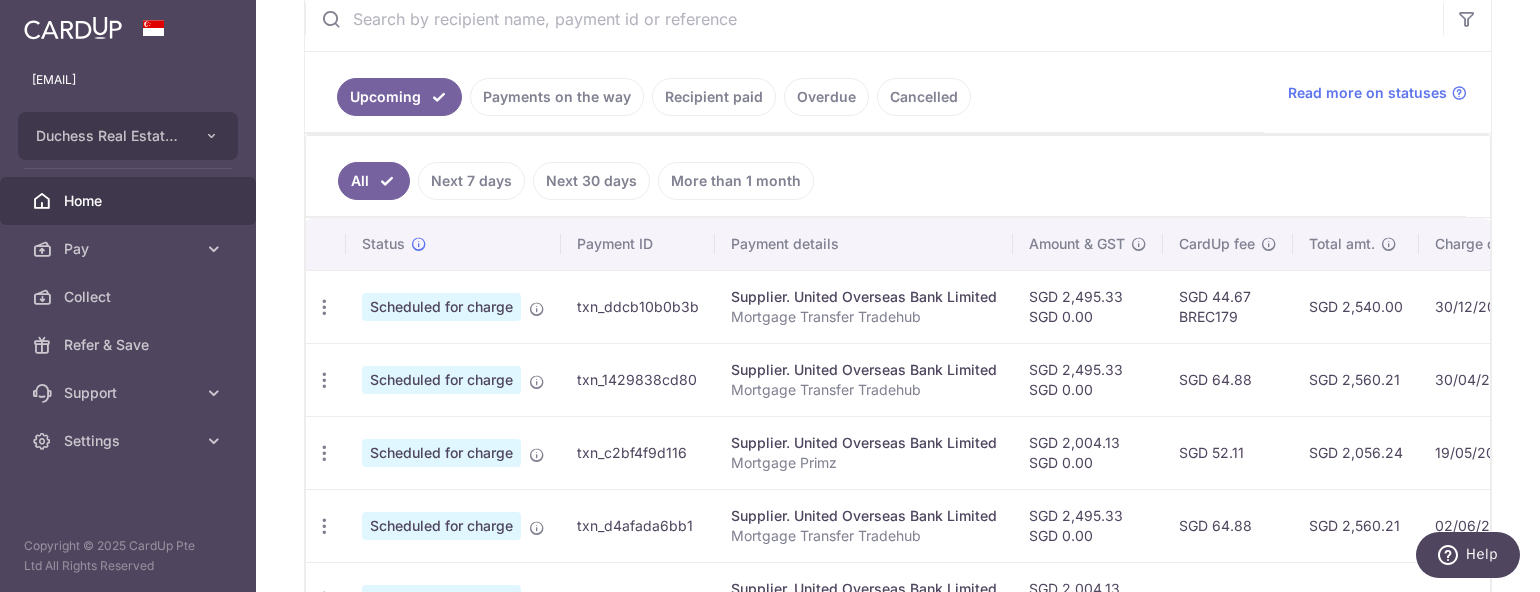 click on "Recipient paid" at bounding box center (714, 97) 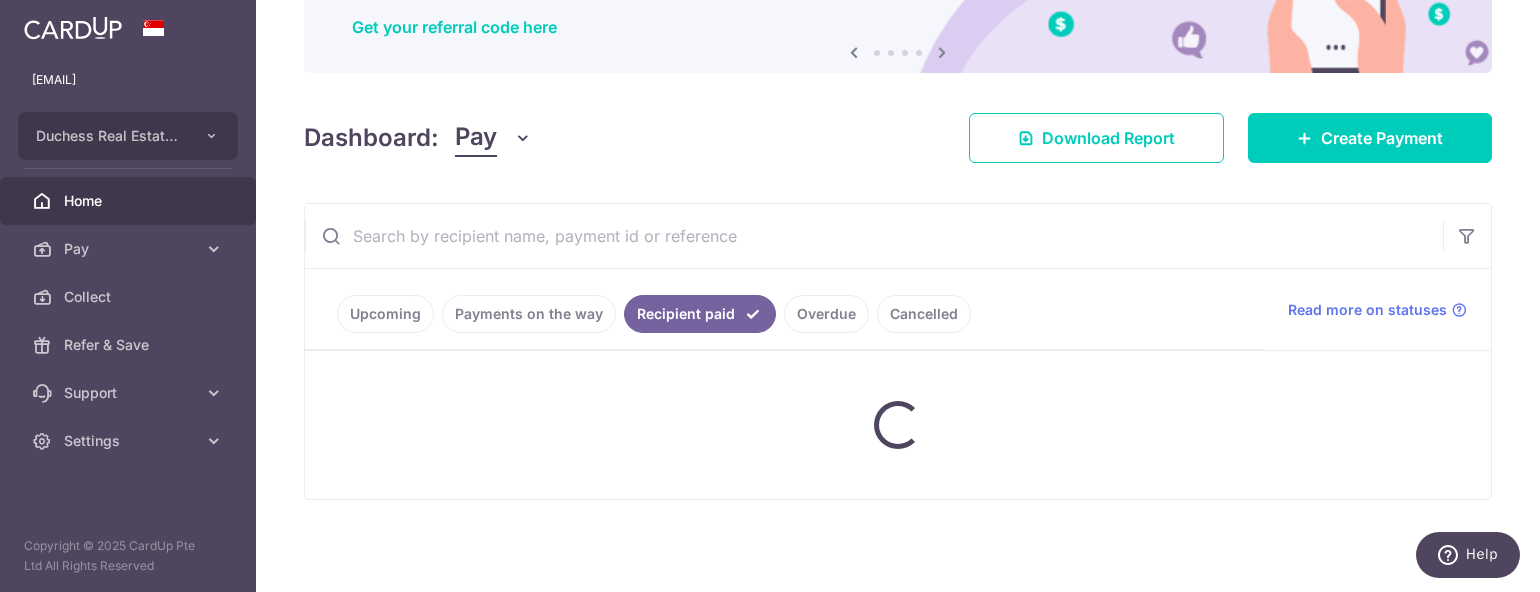 scroll, scrollTop: 400, scrollLeft: 0, axis: vertical 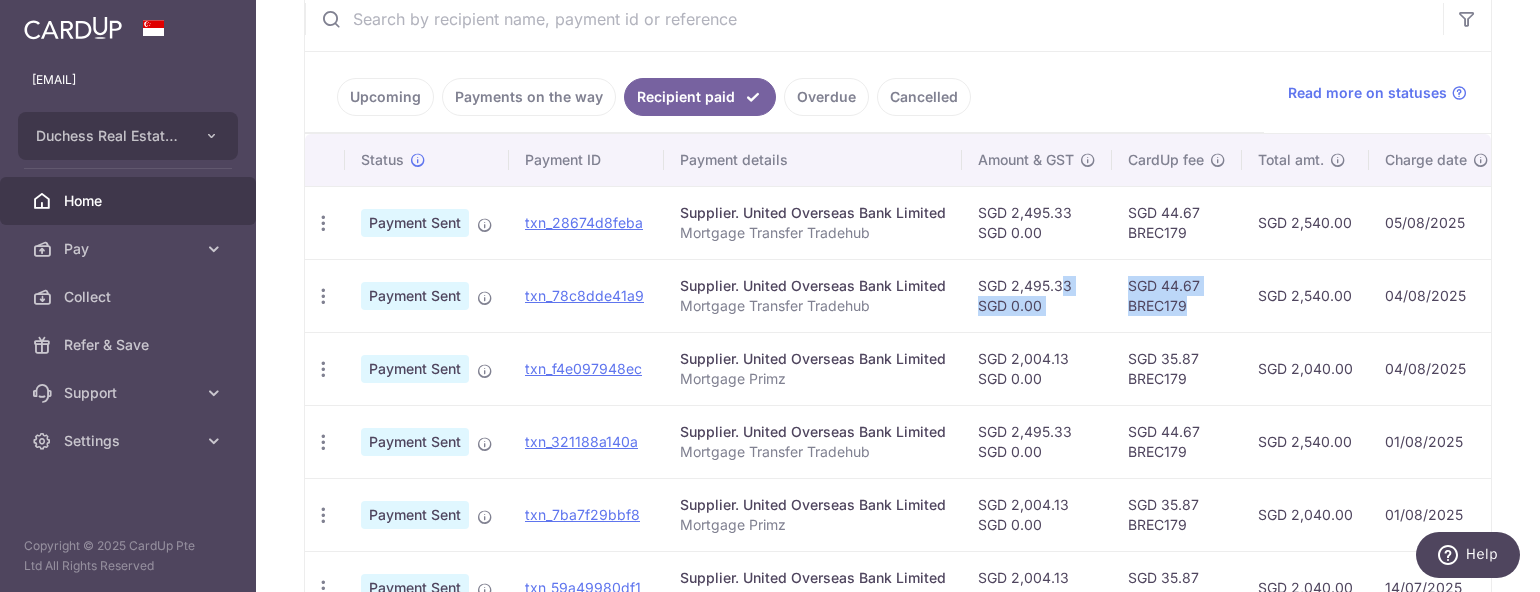 drag, startPoint x: 1032, startPoint y: 289, endPoint x: 1193, endPoint y: 303, distance: 161.60754 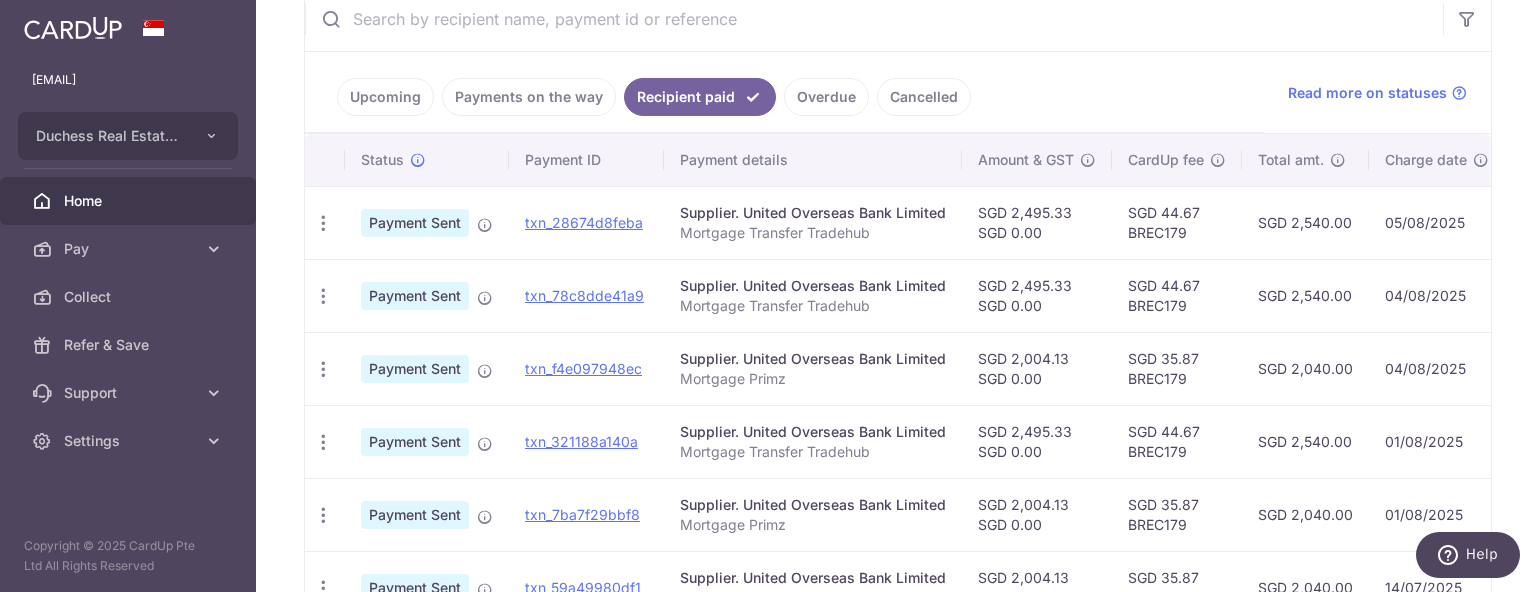 click on "SGD 2,540.00" at bounding box center [1305, 295] 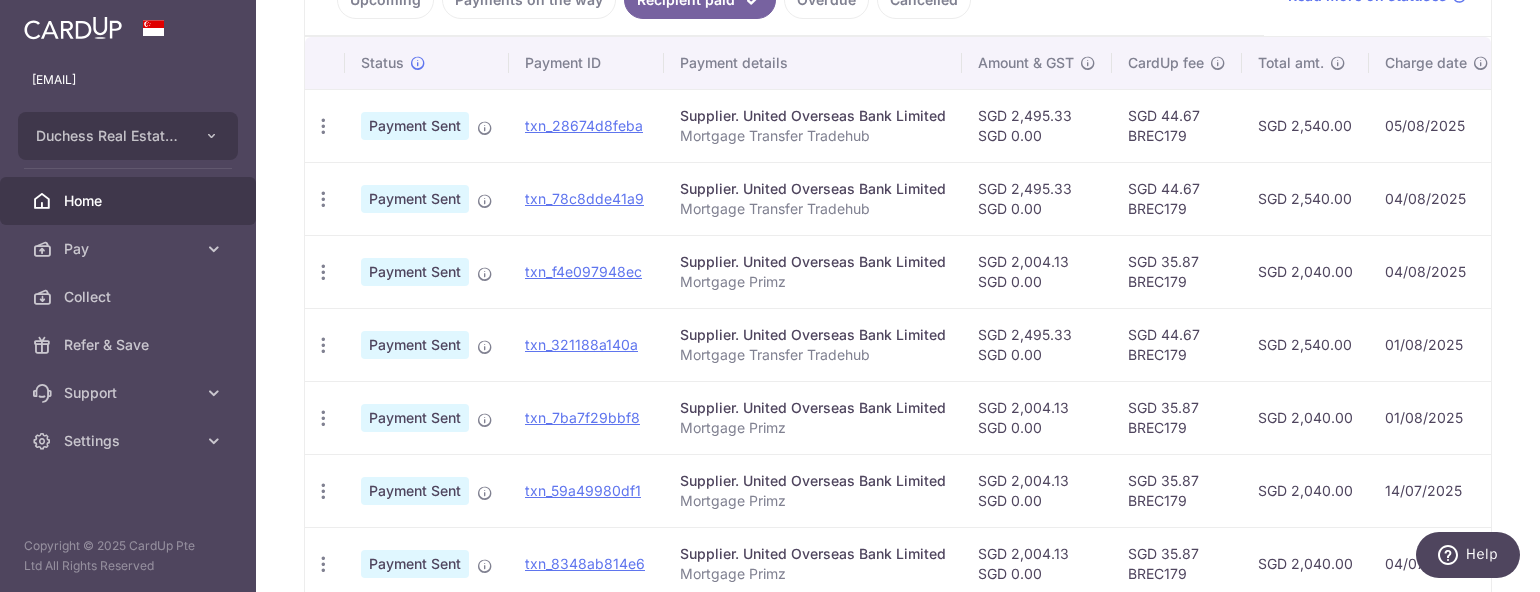 scroll, scrollTop: 500, scrollLeft: 0, axis: vertical 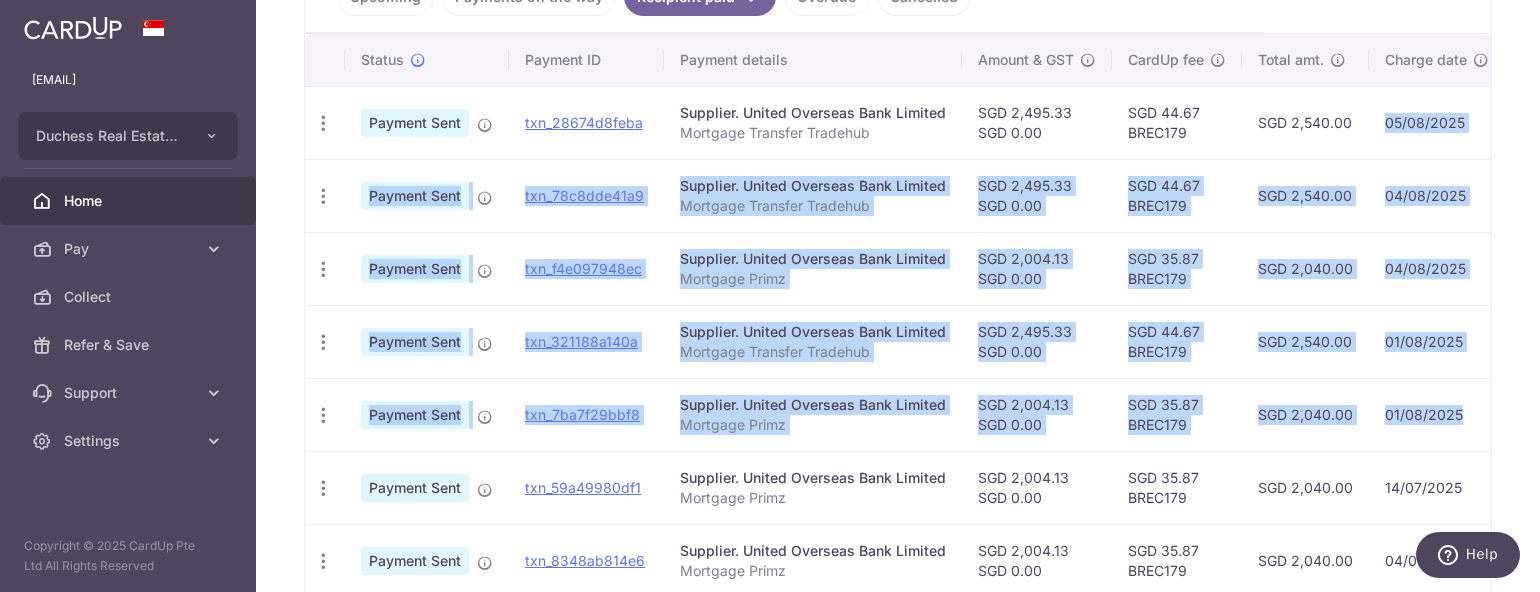 drag, startPoint x: 1452, startPoint y: 410, endPoint x: 1374, endPoint y: 135, distance: 285.84787 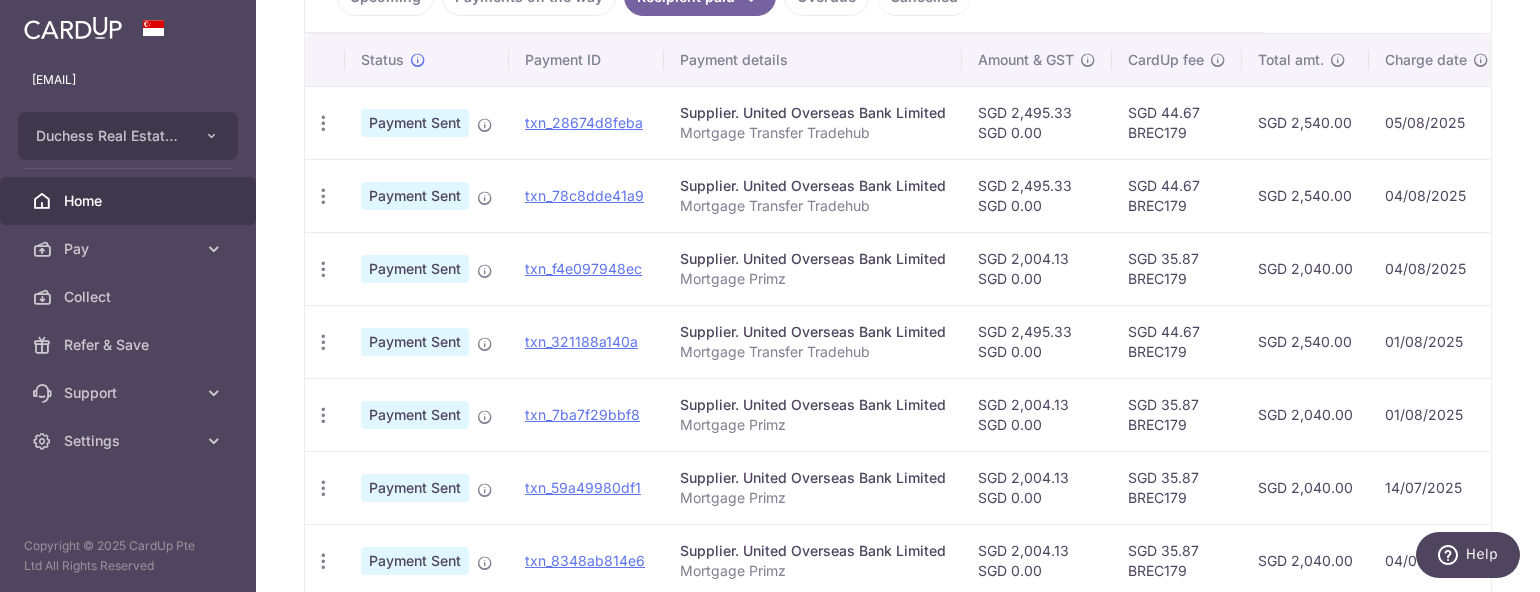 click on "01/08/2025" at bounding box center [1437, 414] 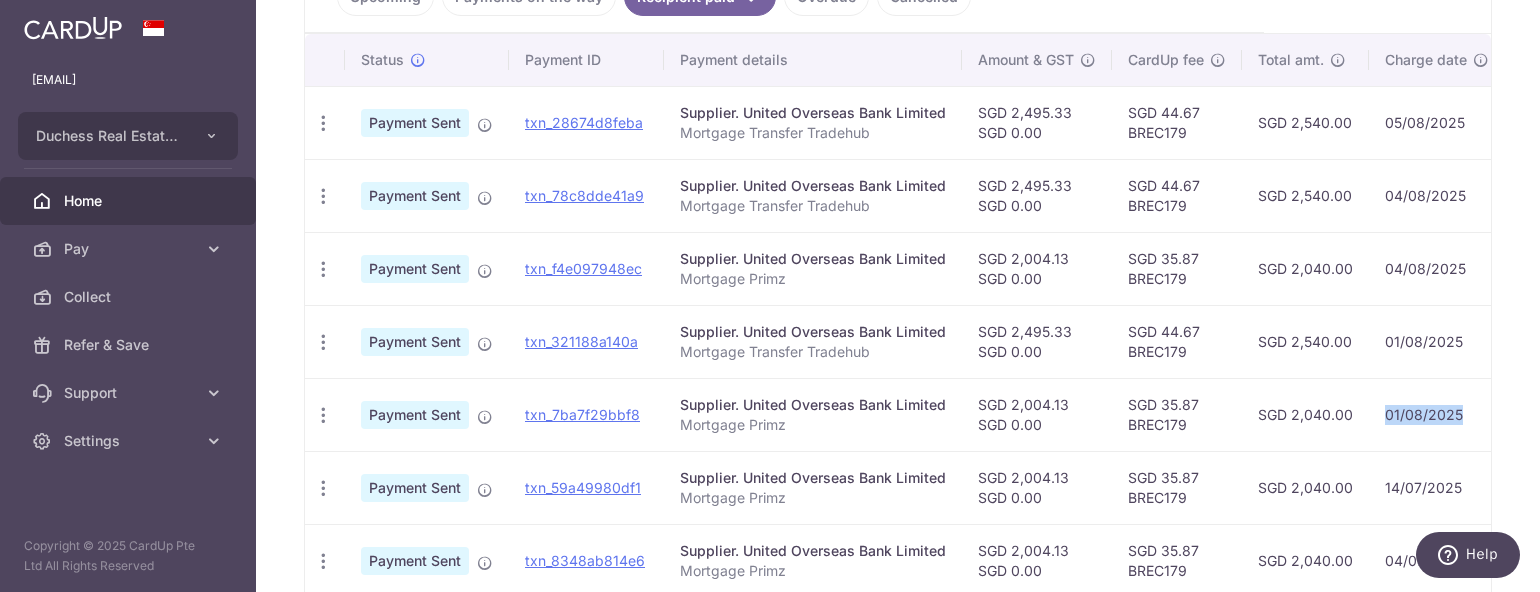 drag, startPoint x: 1460, startPoint y: 413, endPoint x: 1383, endPoint y: 420, distance: 77.31753 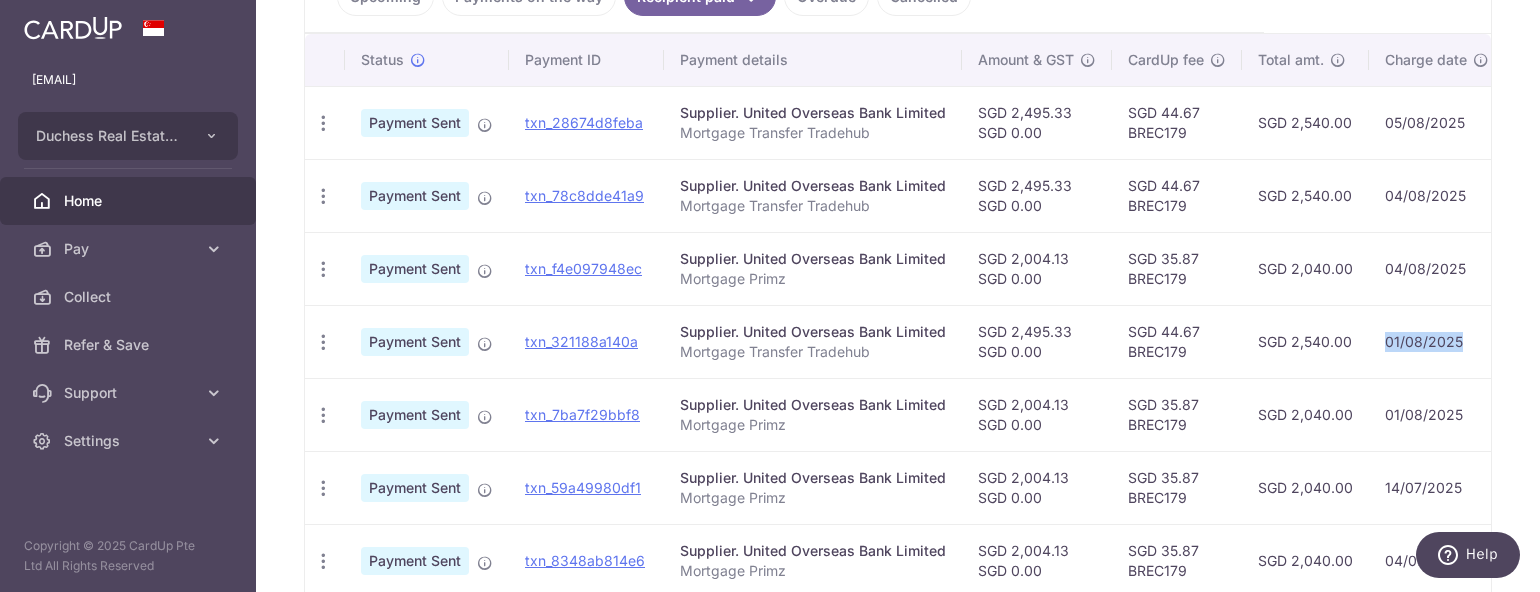 drag, startPoint x: 1466, startPoint y: 332, endPoint x: 1381, endPoint y: 327, distance: 85.146935 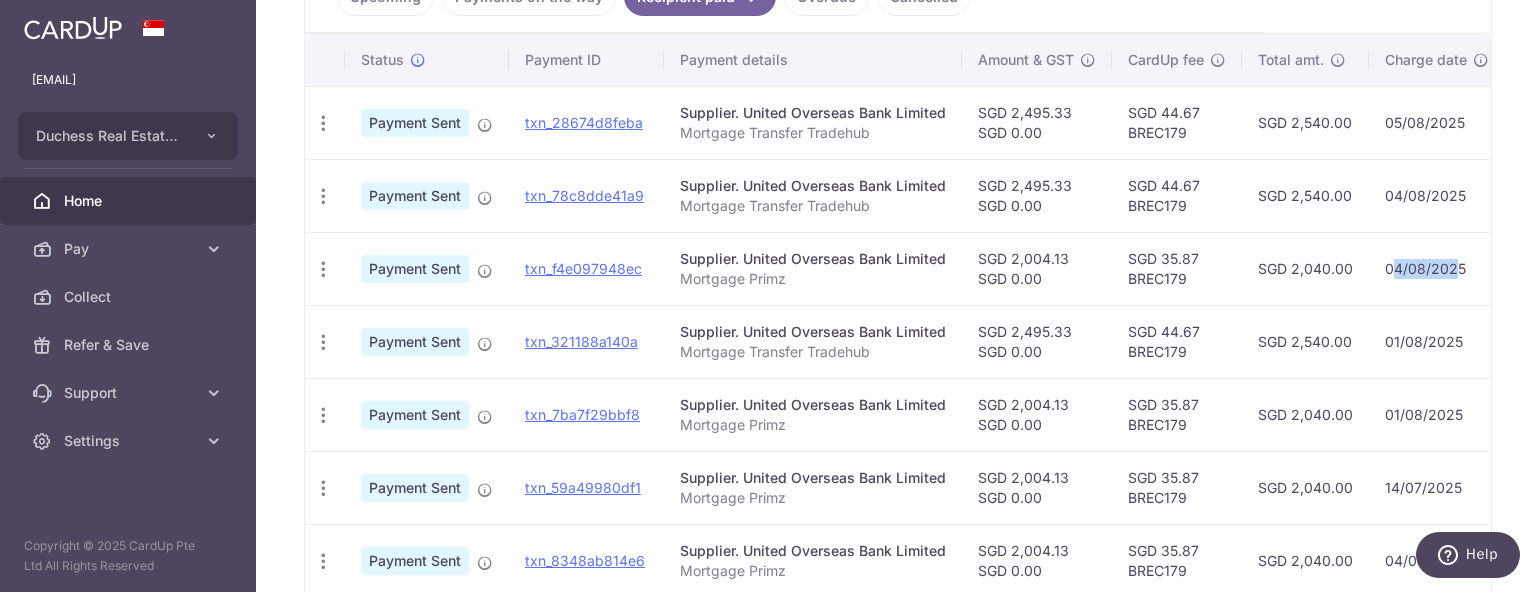 drag, startPoint x: 1452, startPoint y: 268, endPoint x: 1387, endPoint y: 268, distance: 65 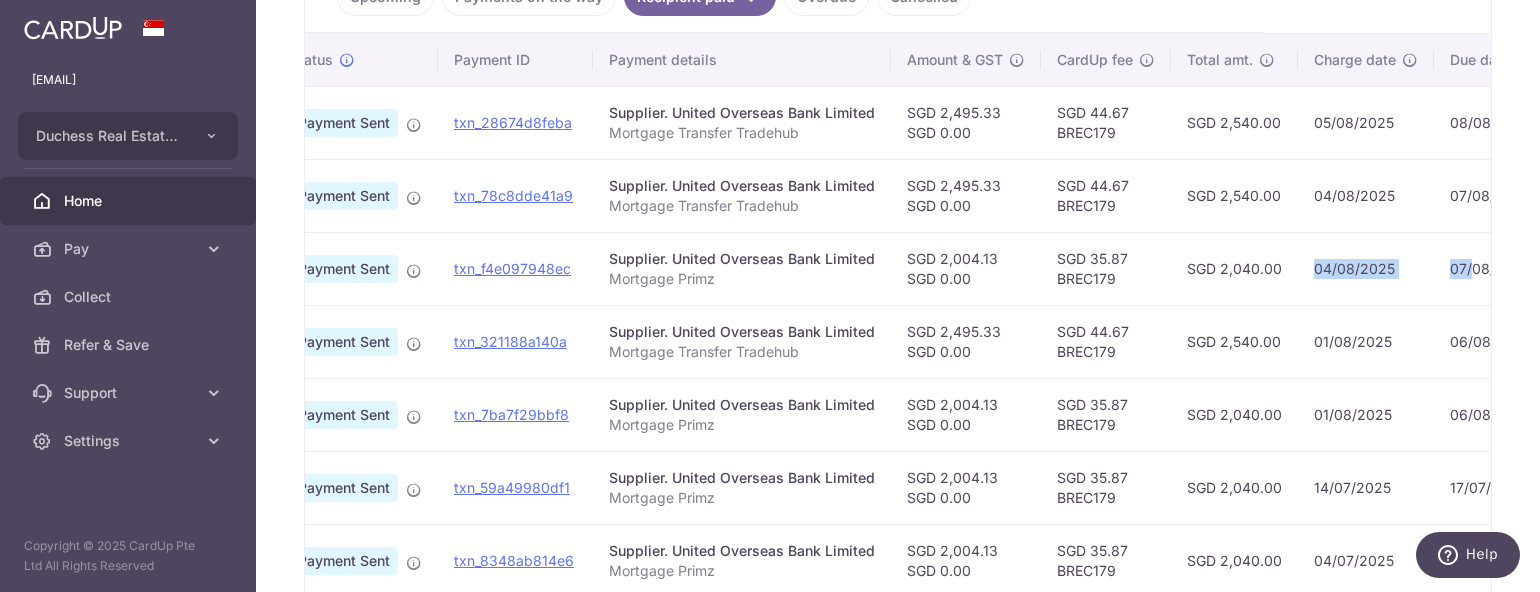 drag, startPoint x: 1380, startPoint y: 271, endPoint x: 1468, endPoint y: 268, distance: 88.051125 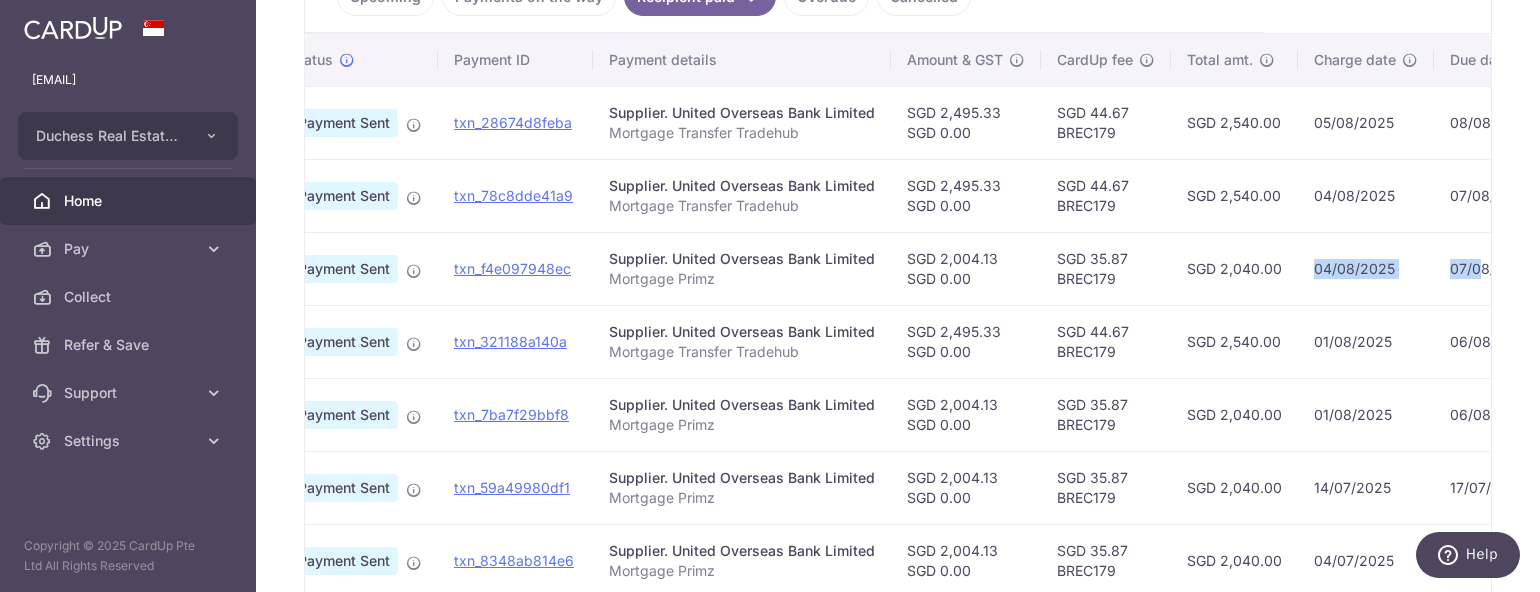 scroll, scrollTop: 0, scrollLeft: 79, axis: horizontal 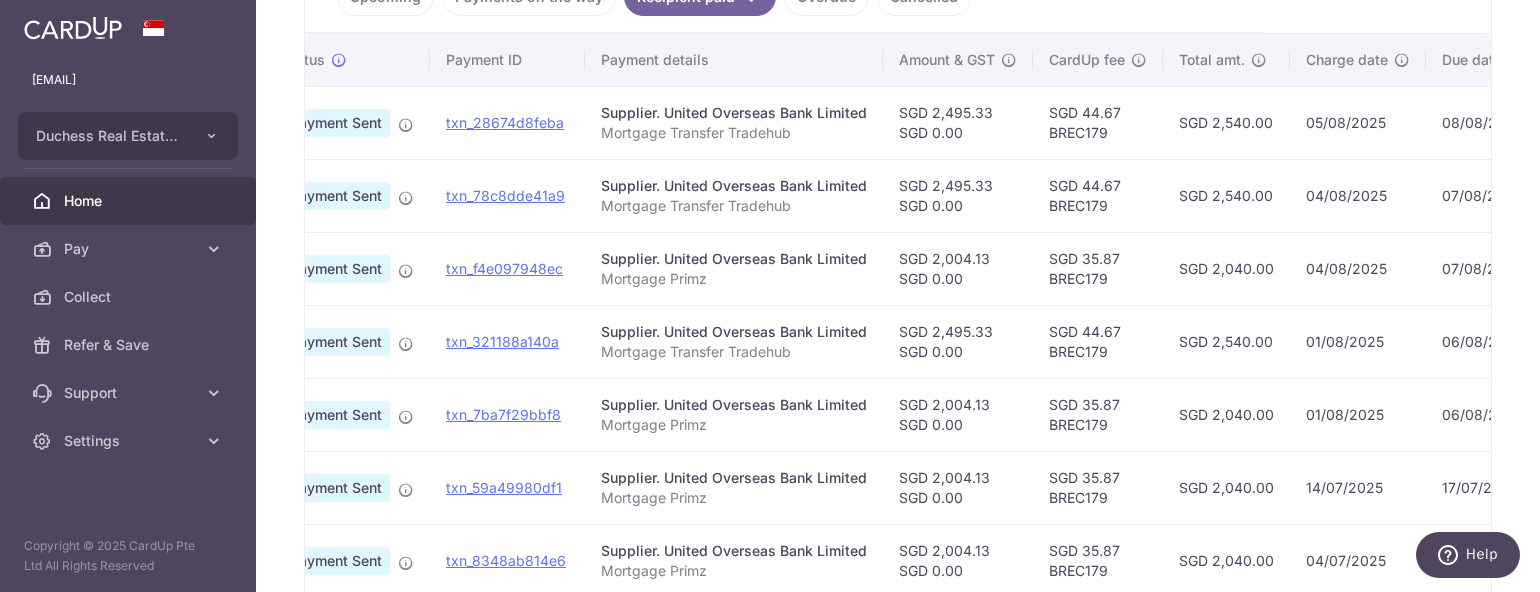 click on "04/08/2025" at bounding box center (1358, 195) 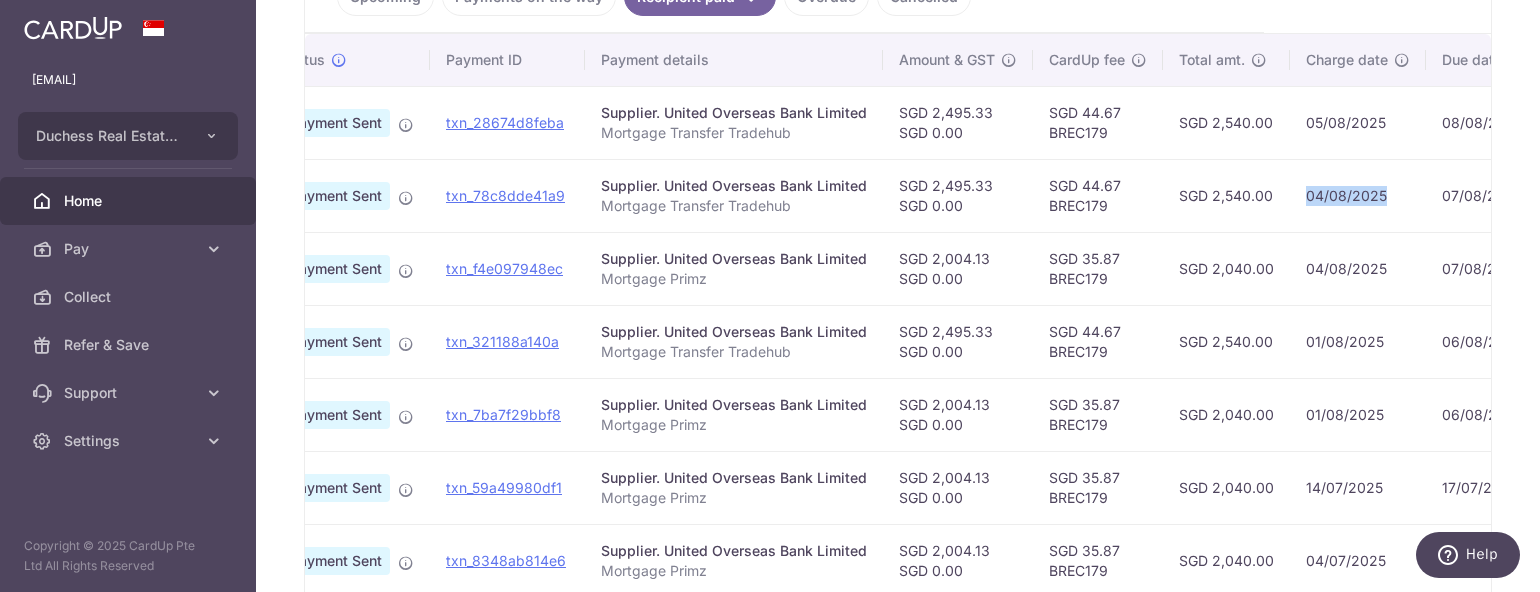 drag, startPoint x: 1379, startPoint y: 197, endPoint x: 1298, endPoint y: 198, distance: 81.00617 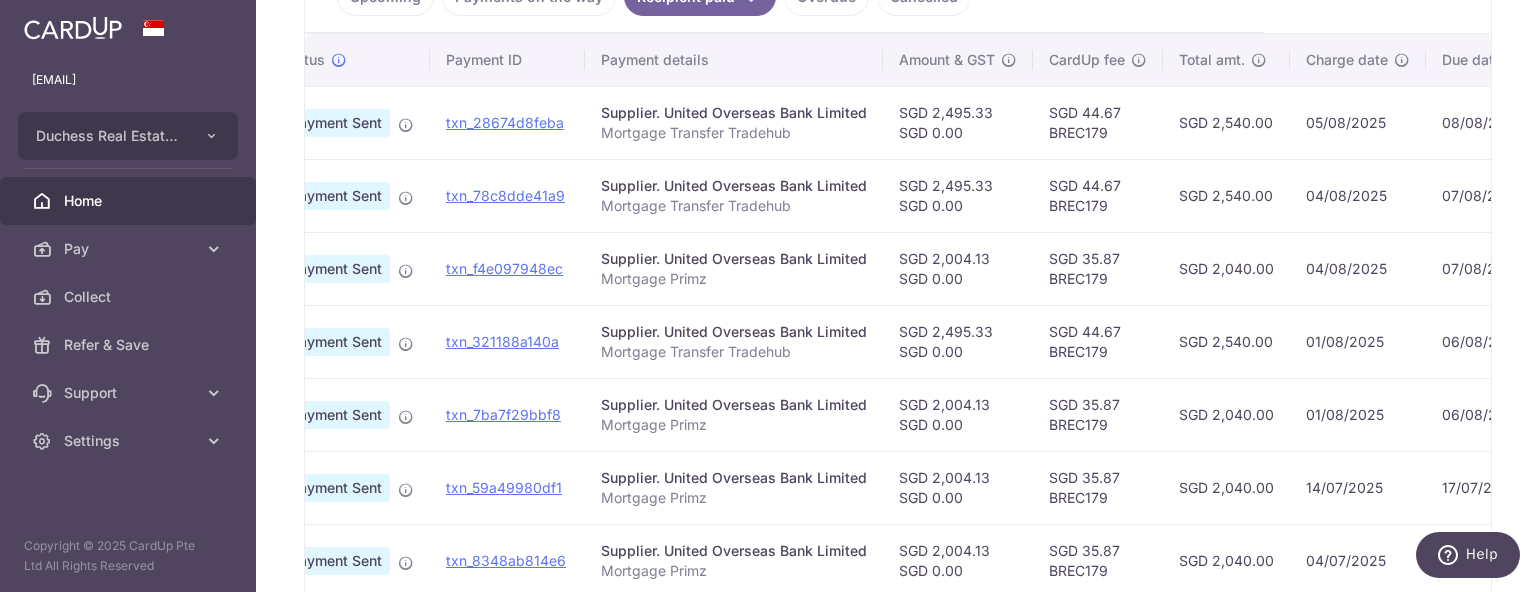 drag, startPoint x: 1386, startPoint y: 126, endPoint x: 1365, endPoint y: 127, distance: 21.023796 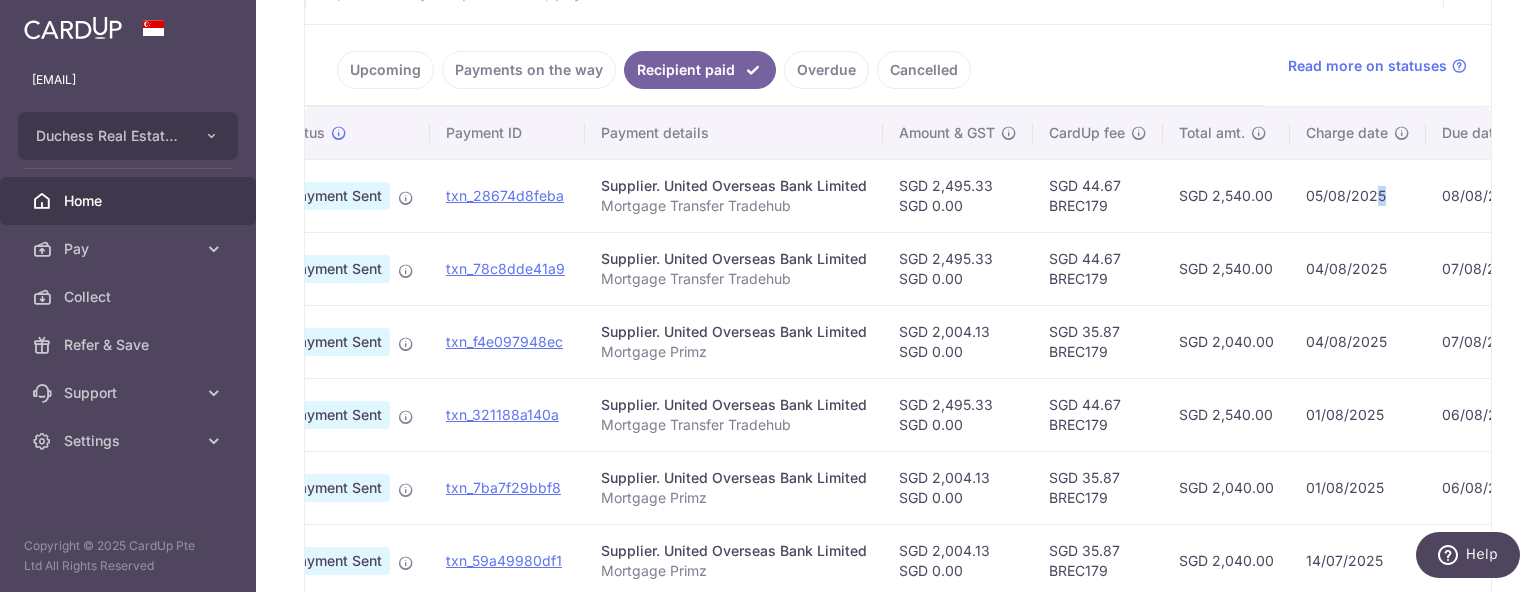 scroll, scrollTop: 200, scrollLeft: 0, axis: vertical 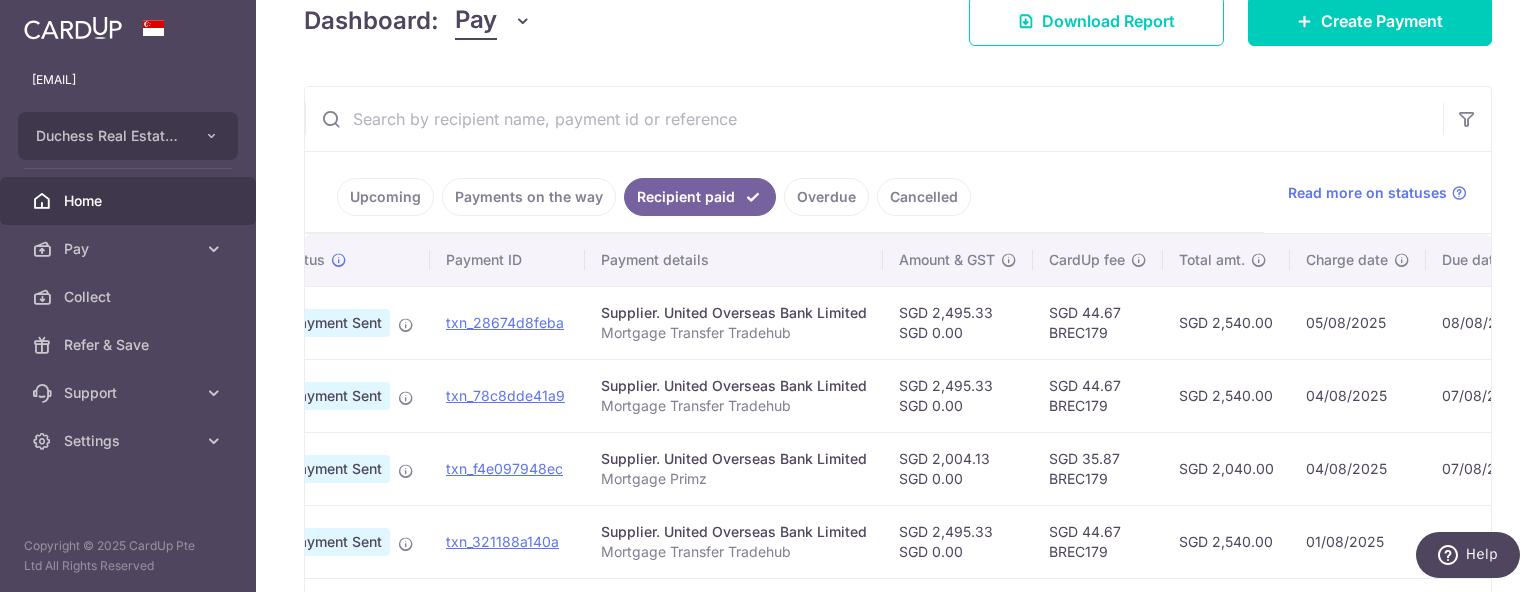 click on "Payments on the way" at bounding box center [529, 197] 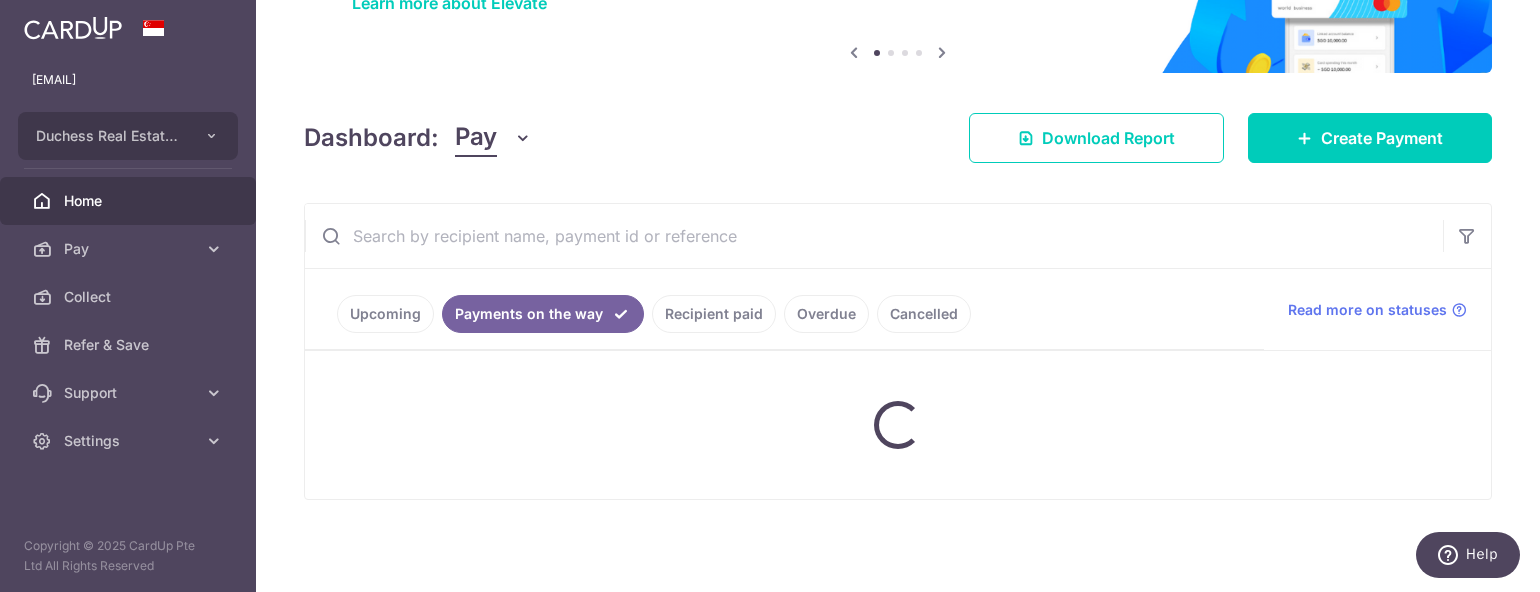 scroll, scrollTop: 300, scrollLeft: 0, axis: vertical 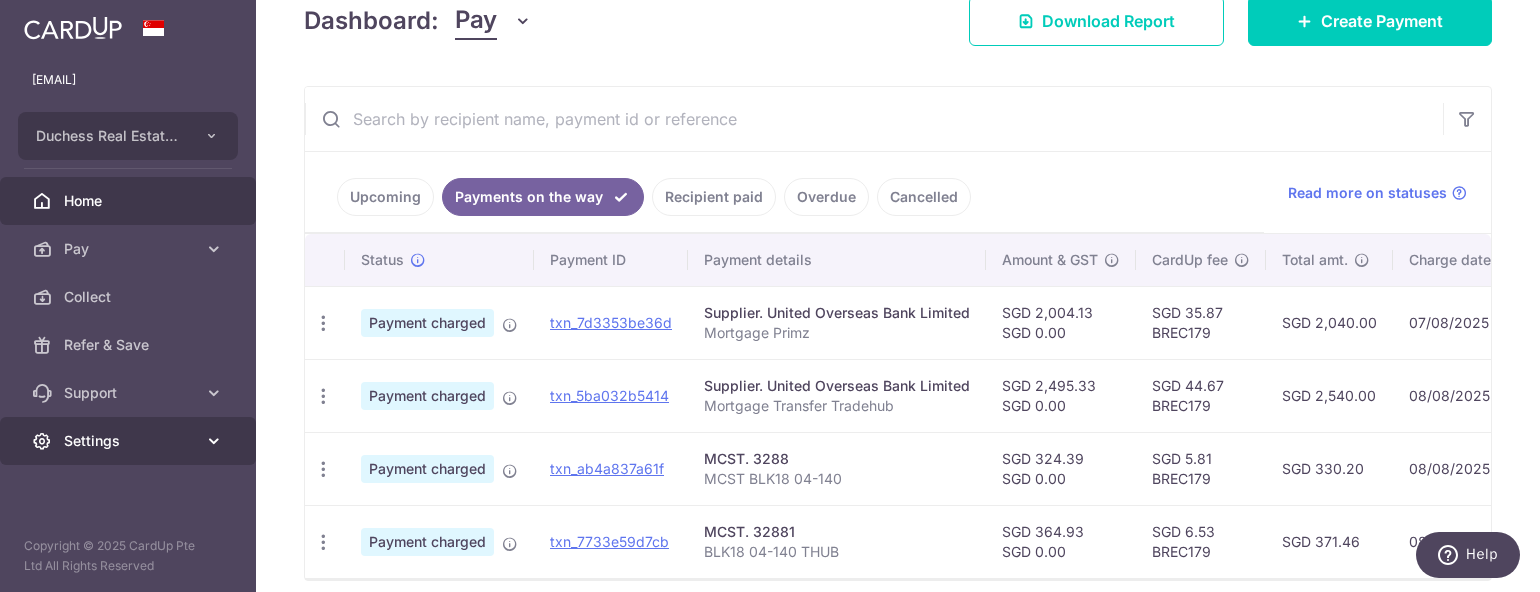 click on "Settings" at bounding box center (128, 441) 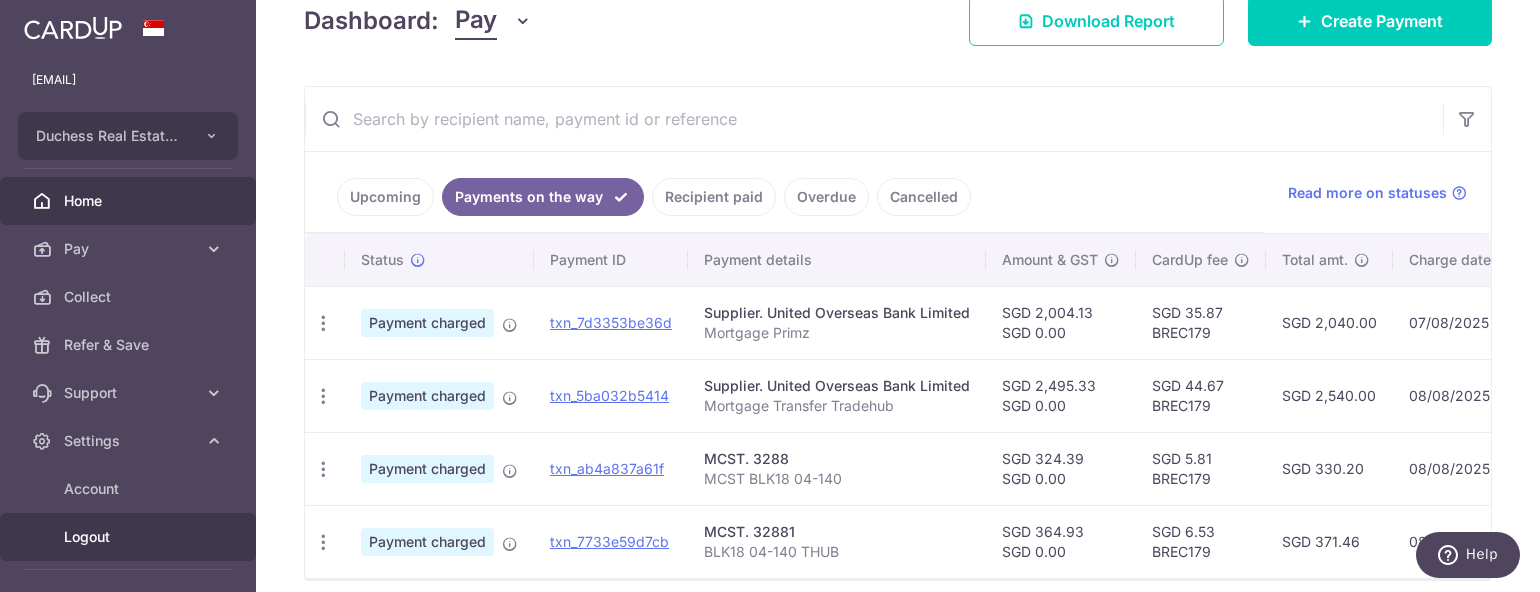 click on "Logout" at bounding box center [128, 537] 